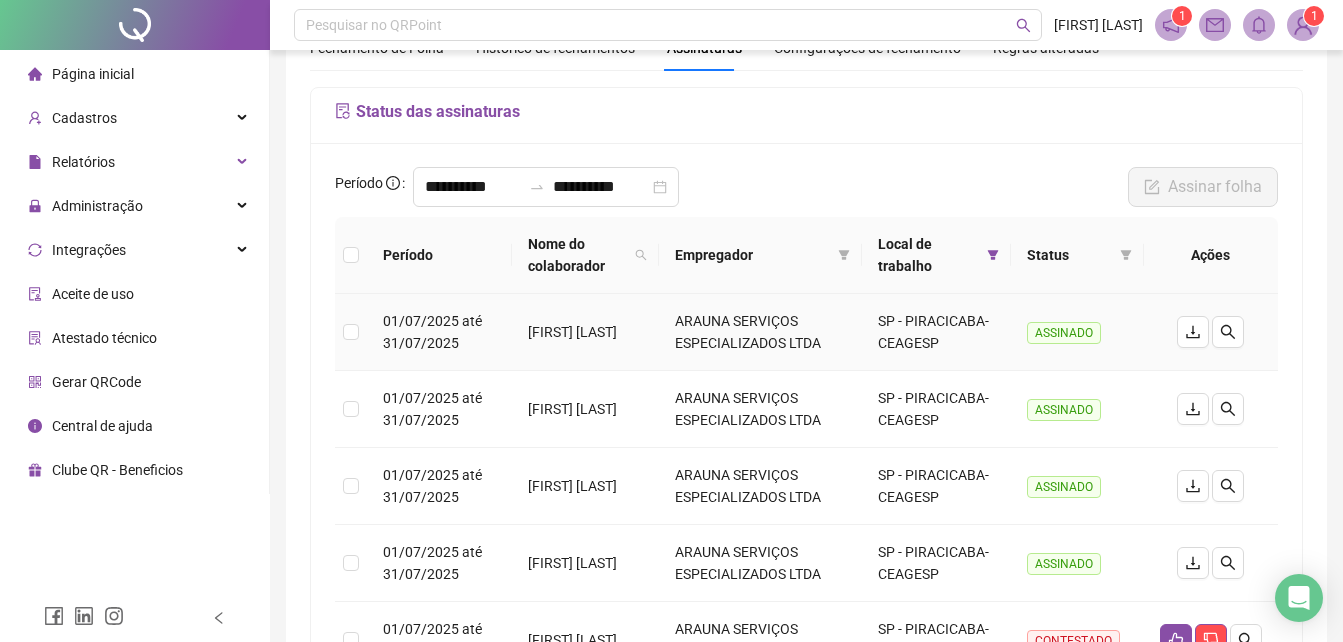 scroll, scrollTop: 97, scrollLeft: 0, axis: vertical 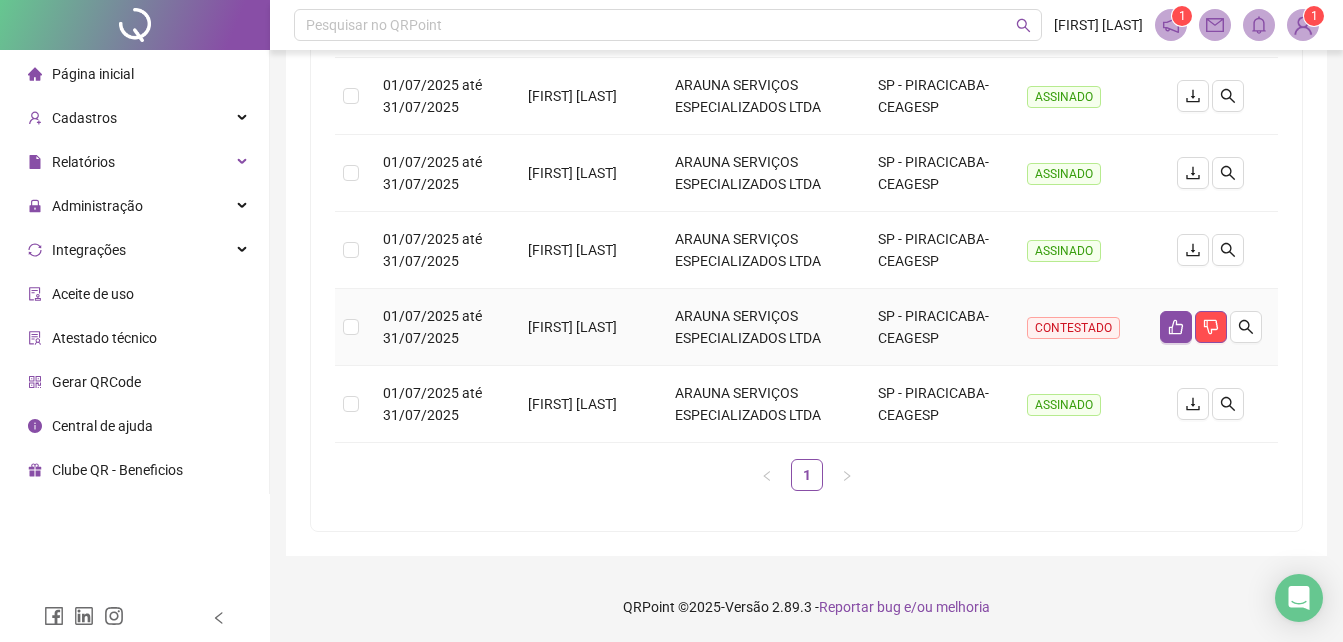 drag, startPoint x: 520, startPoint y: 369, endPoint x: 566, endPoint y: 403, distance: 57.201397 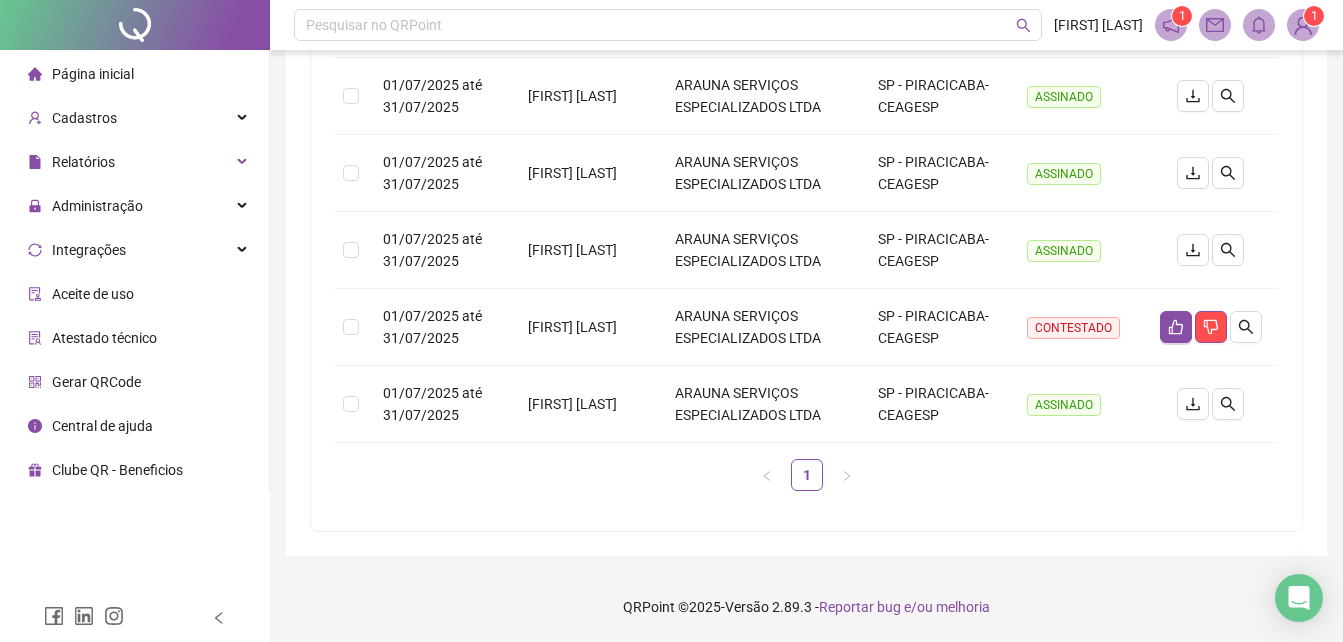 scroll, scrollTop: 0, scrollLeft: 0, axis: both 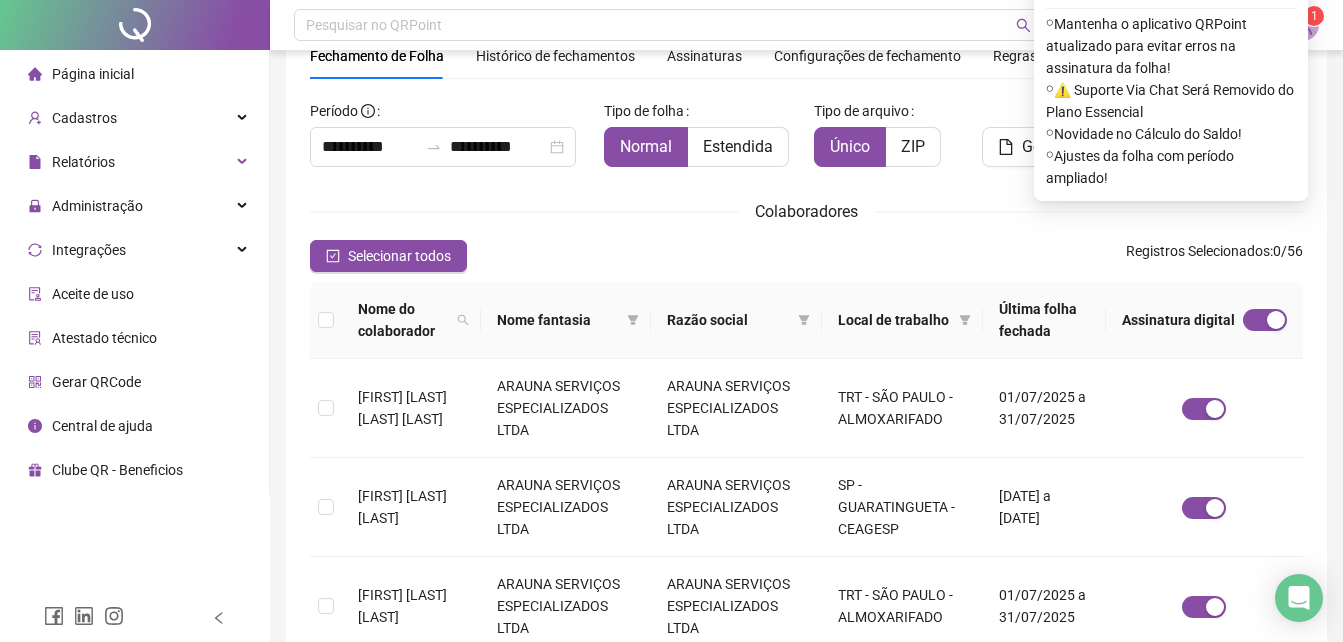 click on "Assinaturas" at bounding box center [704, 56] 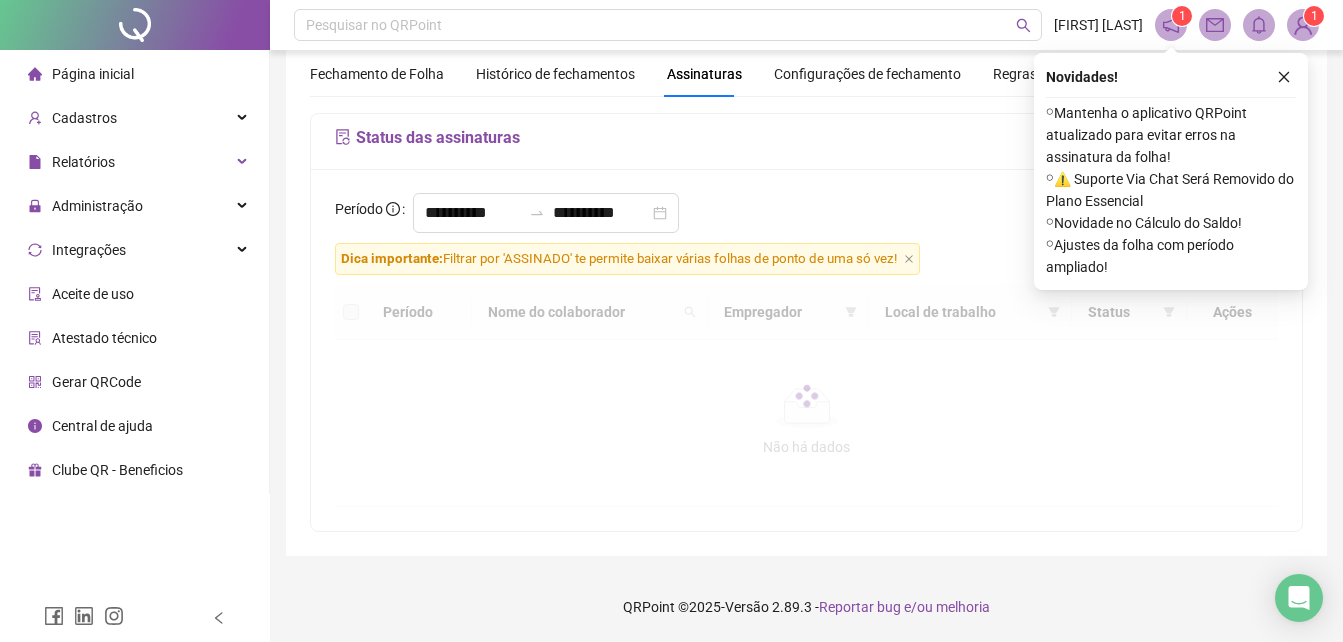 scroll, scrollTop: 71, scrollLeft: 0, axis: vertical 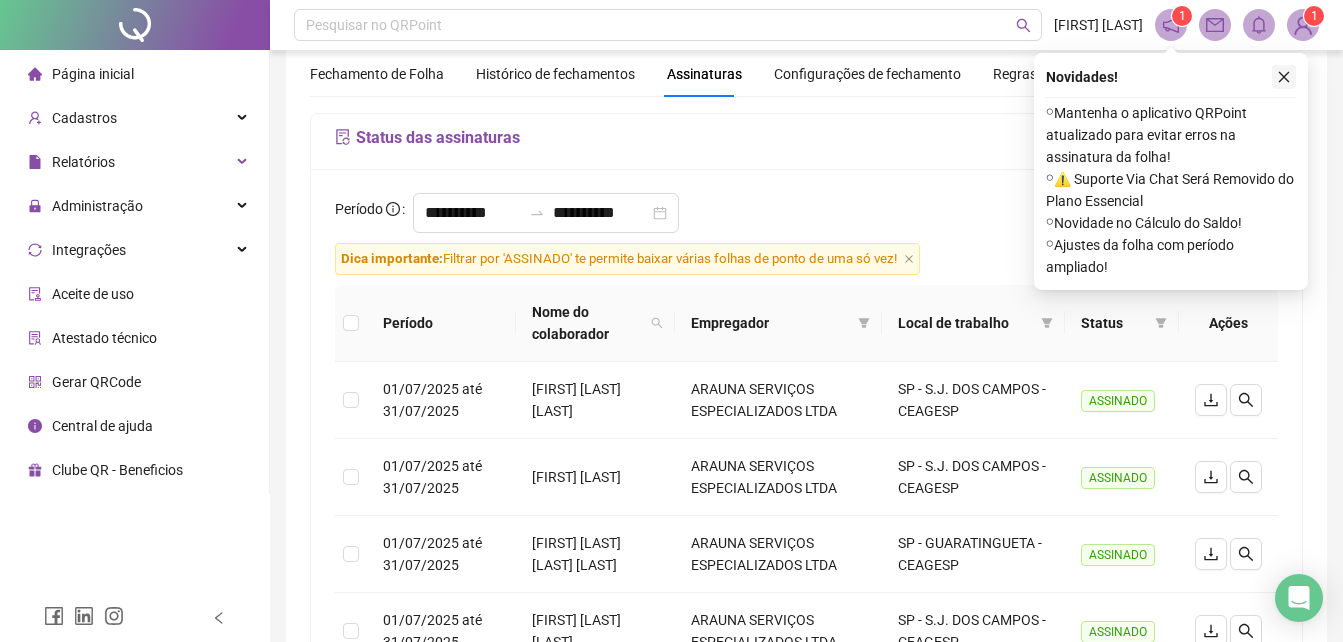 click at bounding box center [1284, 77] 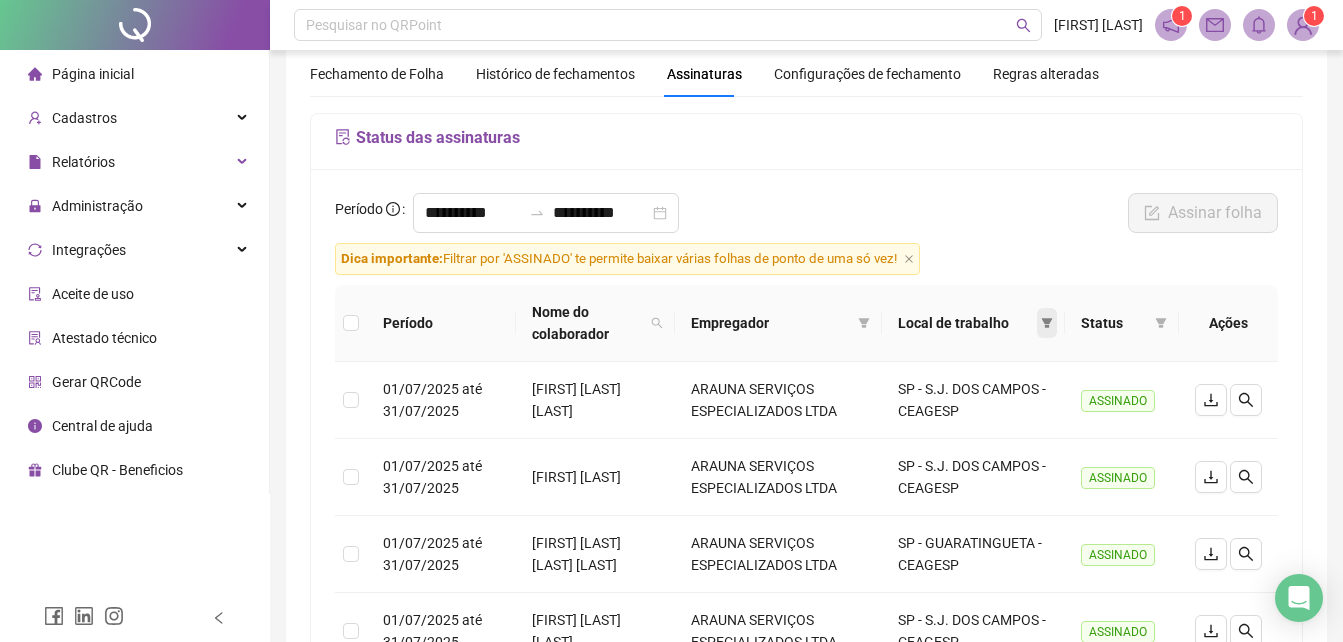 click at bounding box center (1047, 323) 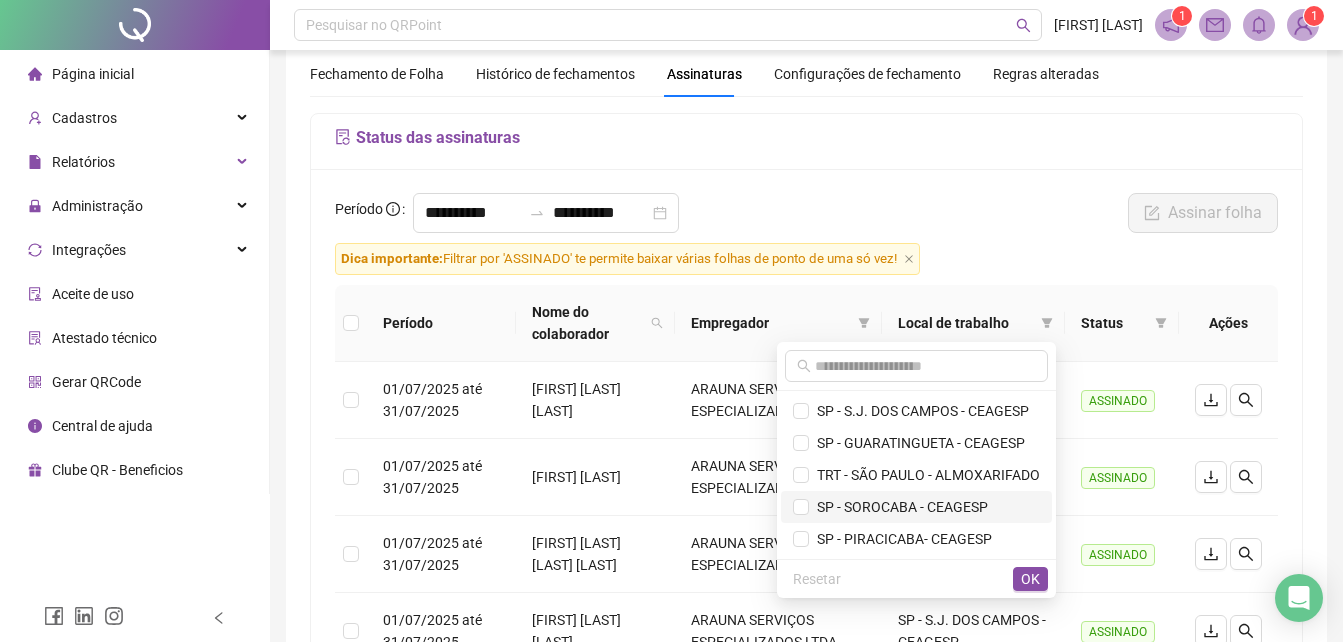 click on "SP - SOROCABA - CEAGESP" at bounding box center (898, 507) 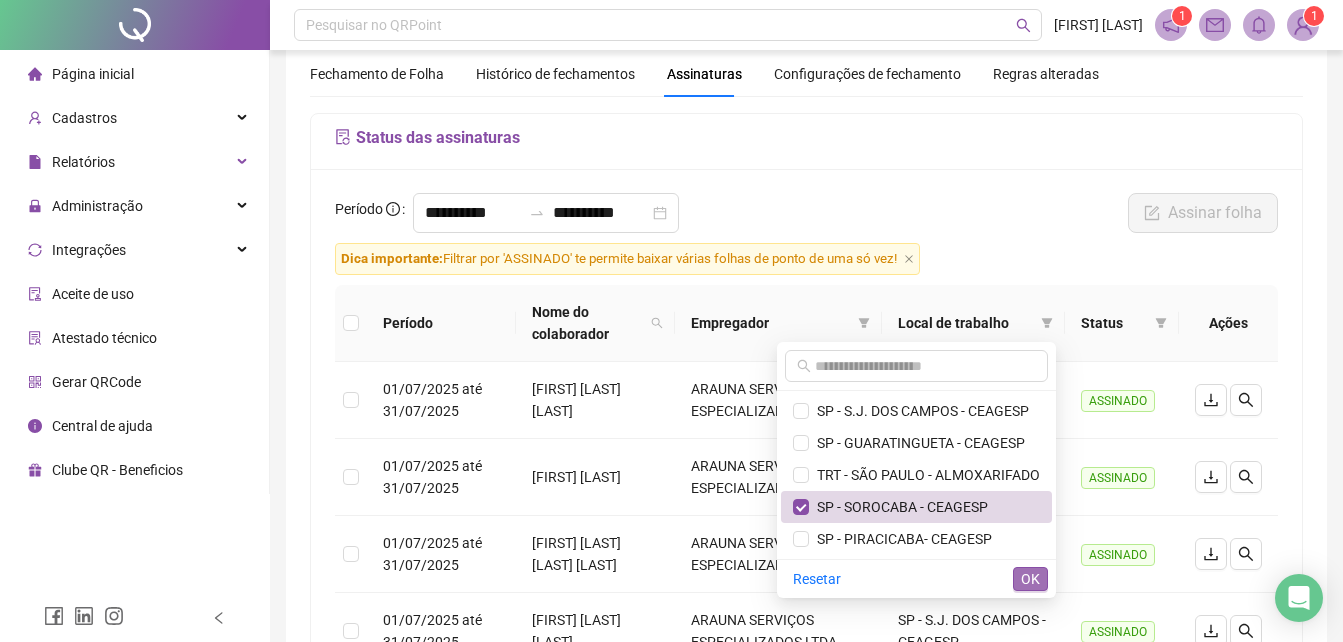 click on "OK" at bounding box center [1030, 579] 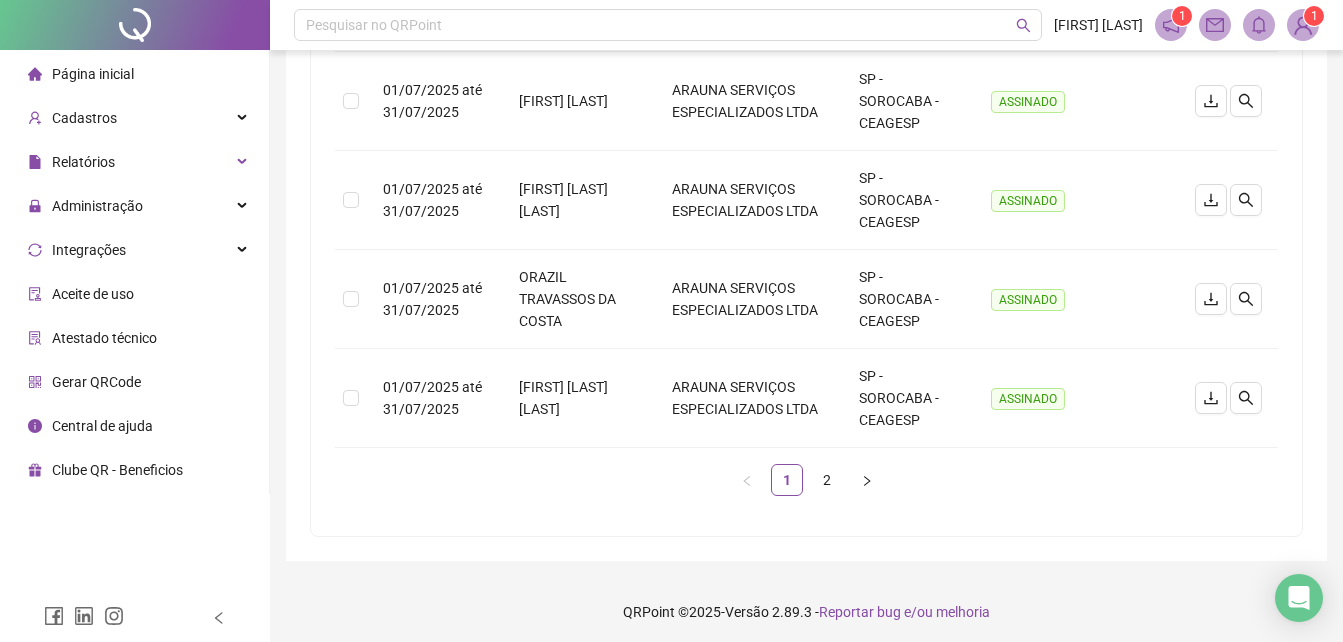 scroll, scrollTop: 980, scrollLeft: 0, axis: vertical 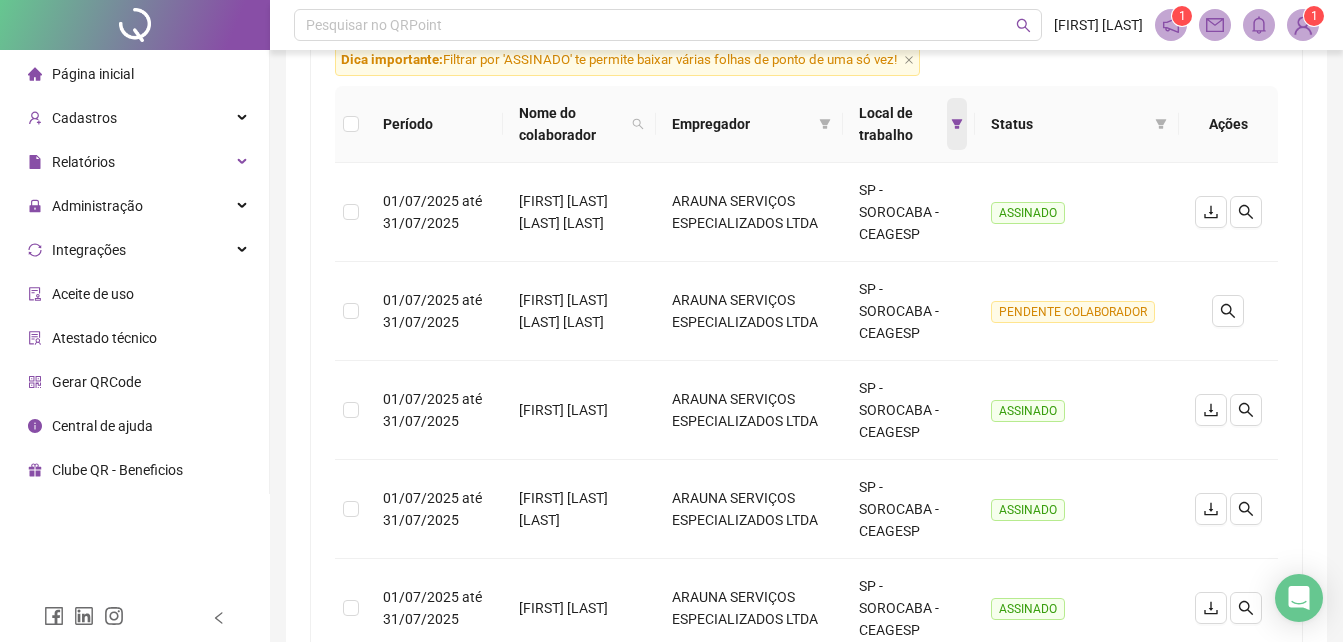 click at bounding box center (957, 124) 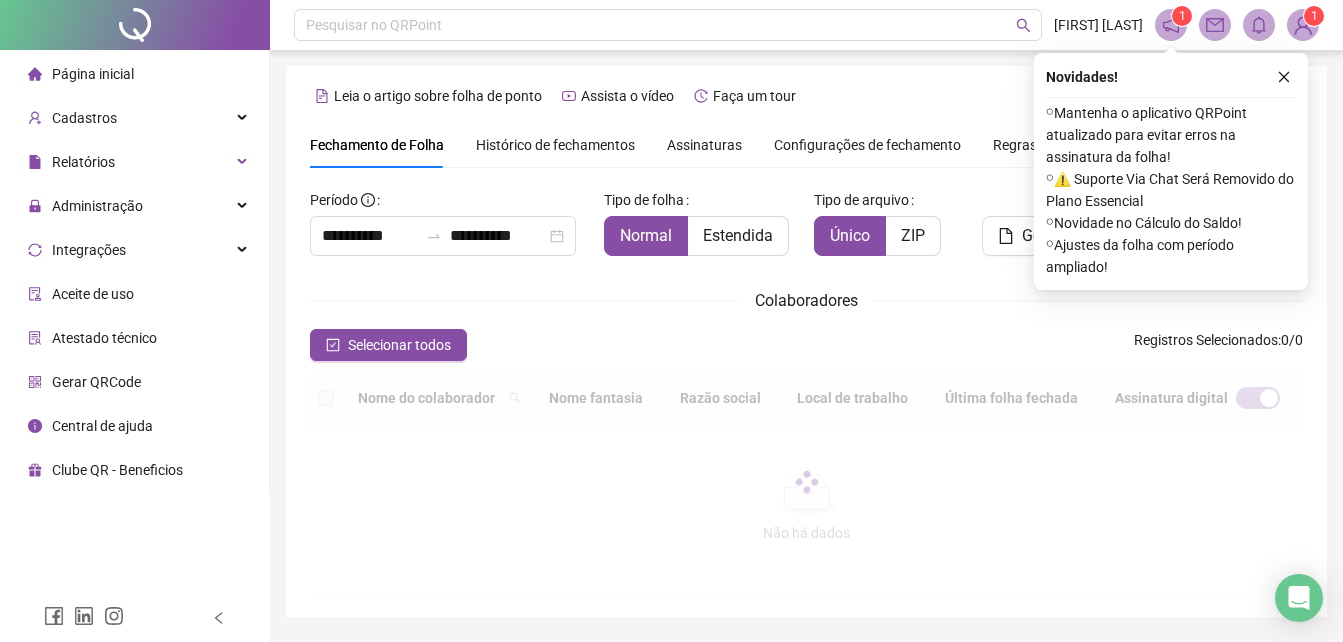 scroll, scrollTop: 89, scrollLeft: 0, axis: vertical 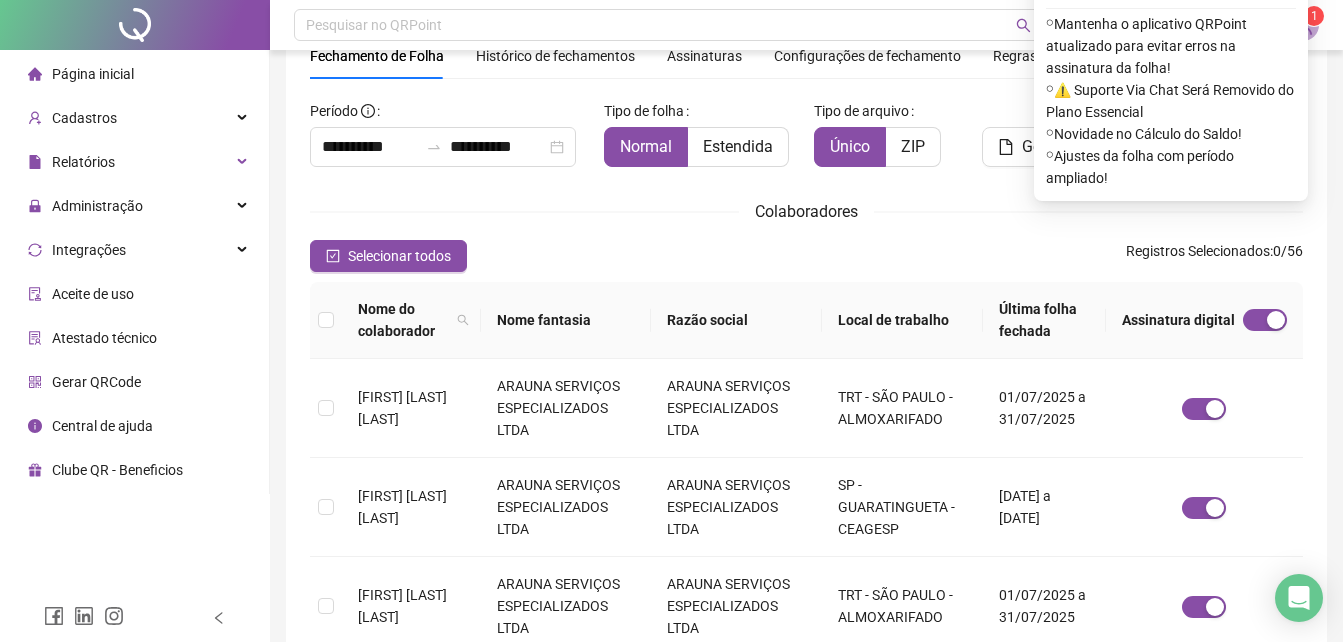 click on "Assinaturas" at bounding box center (704, 56) 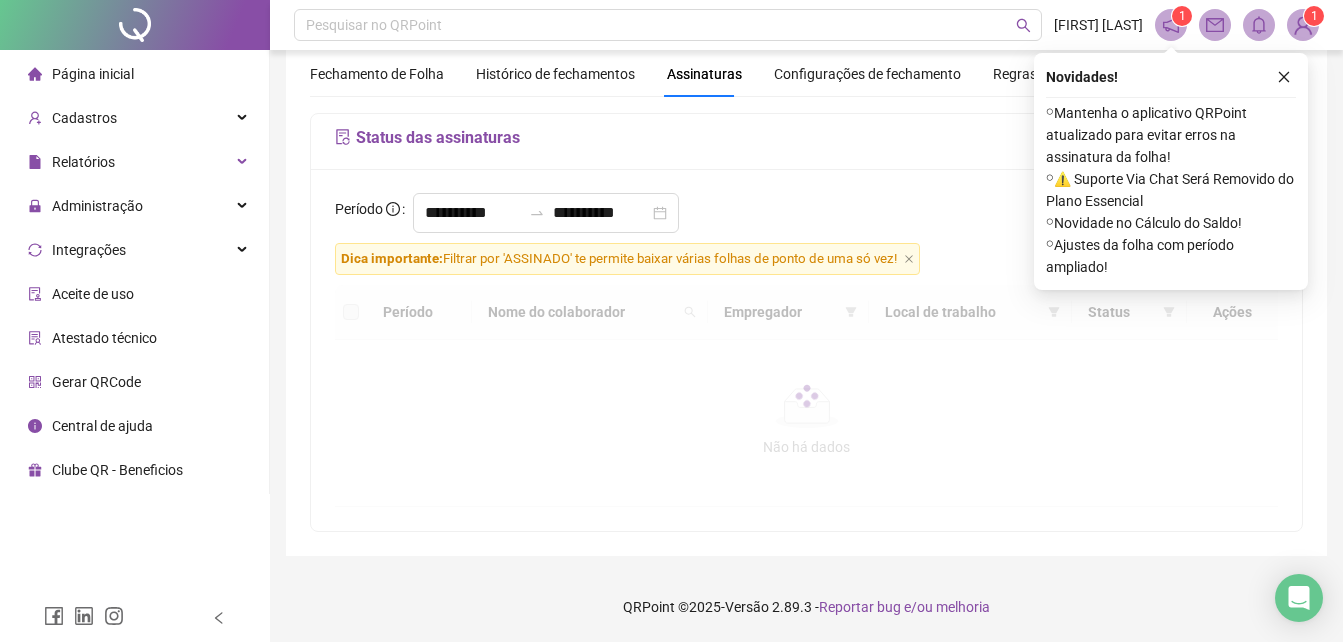 scroll, scrollTop: 71, scrollLeft: 0, axis: vertical 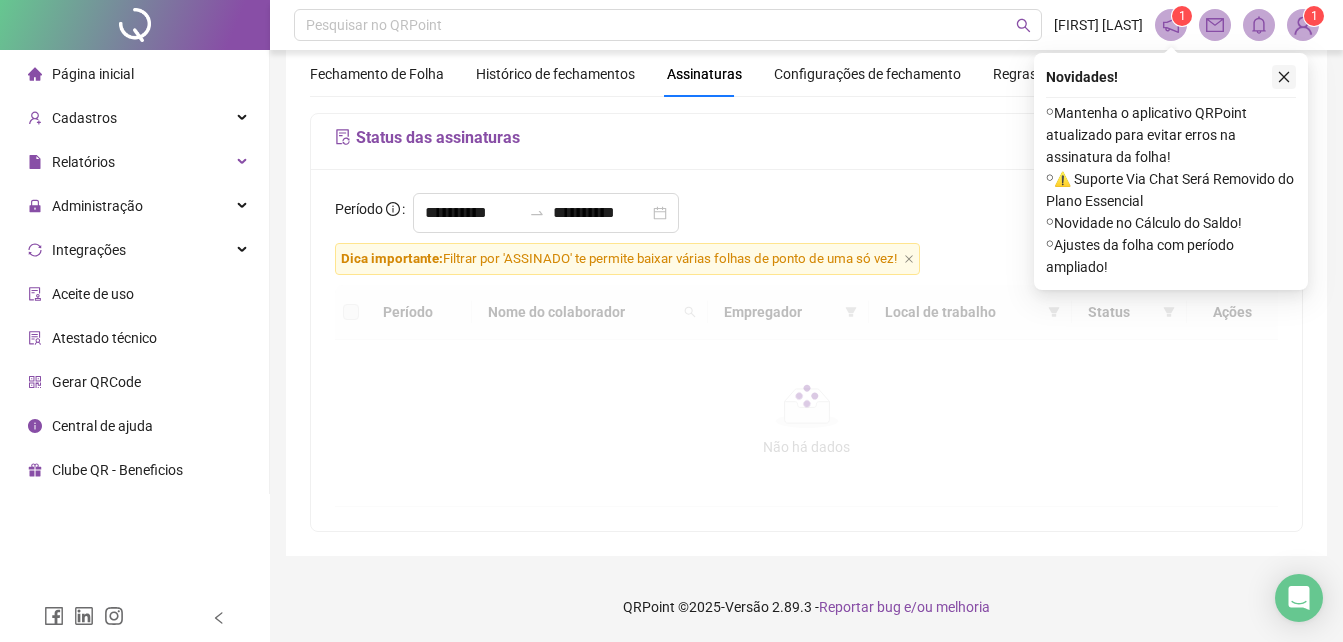 click at bounding box center [1284, 77] 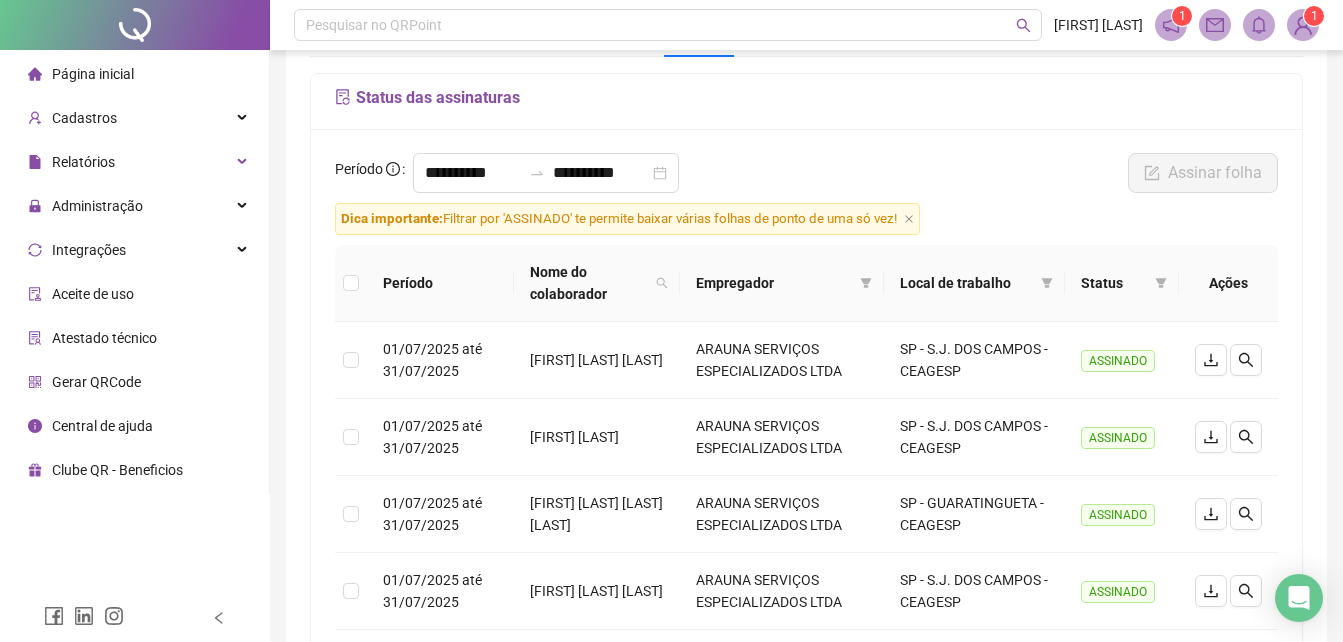 scroll, scrollTop: 120, scrollLeft: 0, axis: vertical 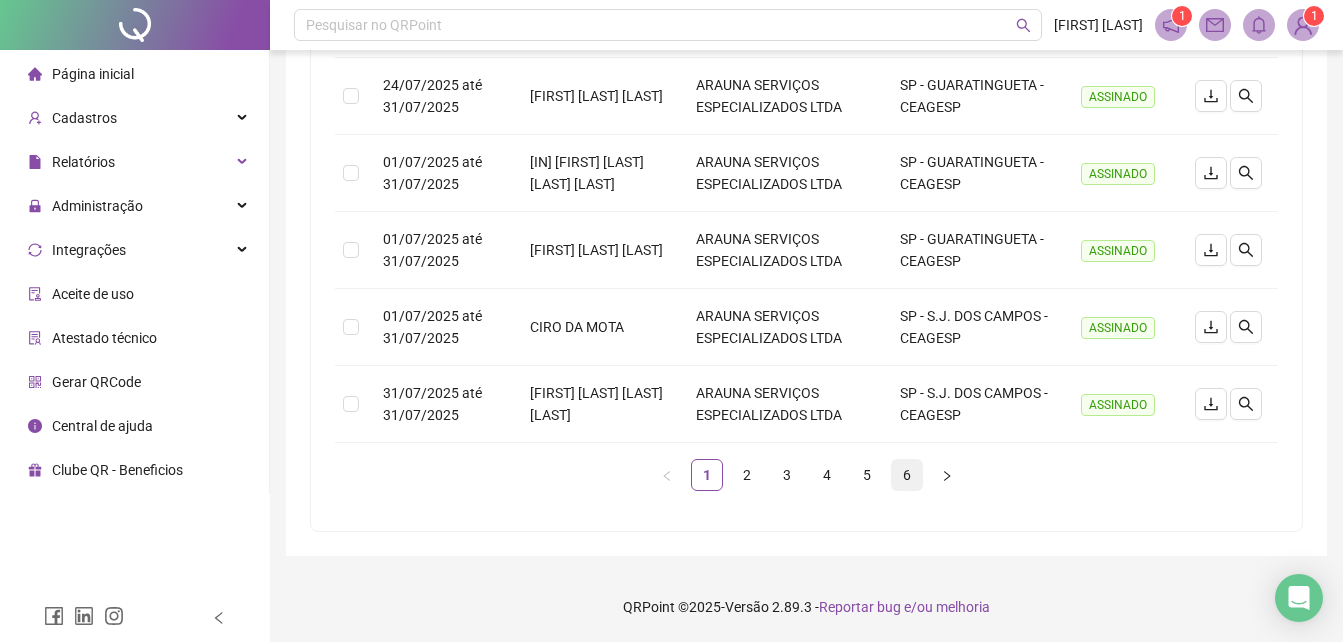 click on "6" at bounding box center (907, 475) 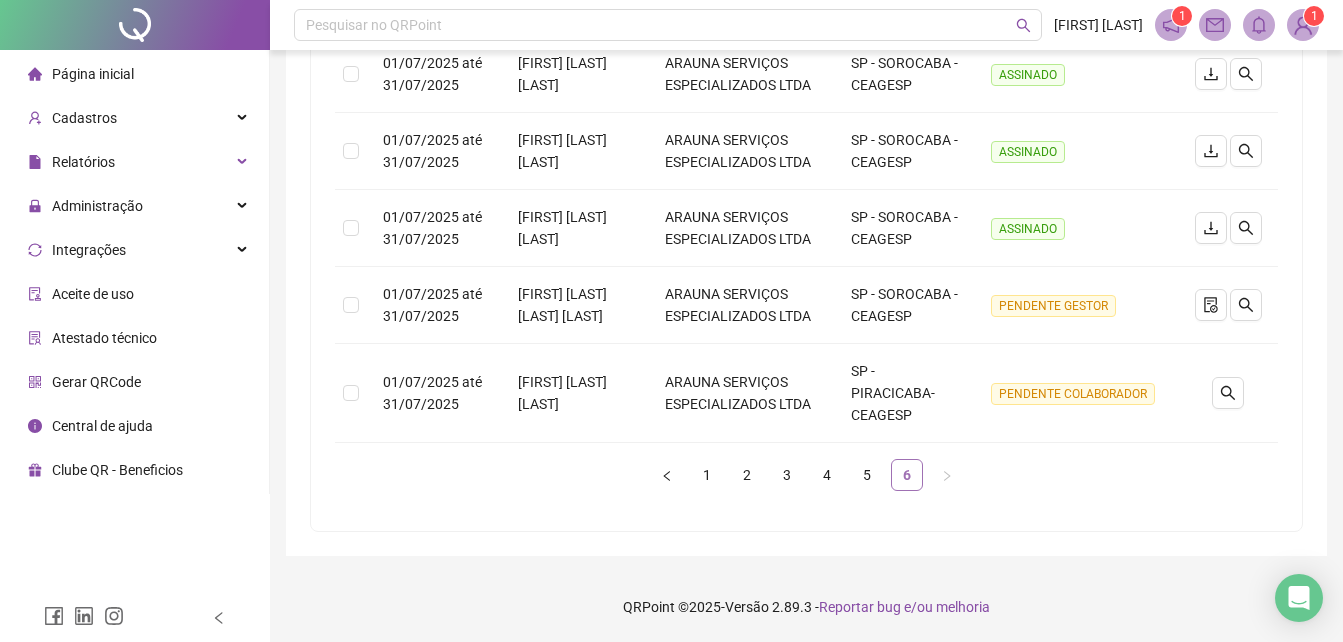 scroll, scrollTop: 496, scrollLeft: 0, axis: vertical 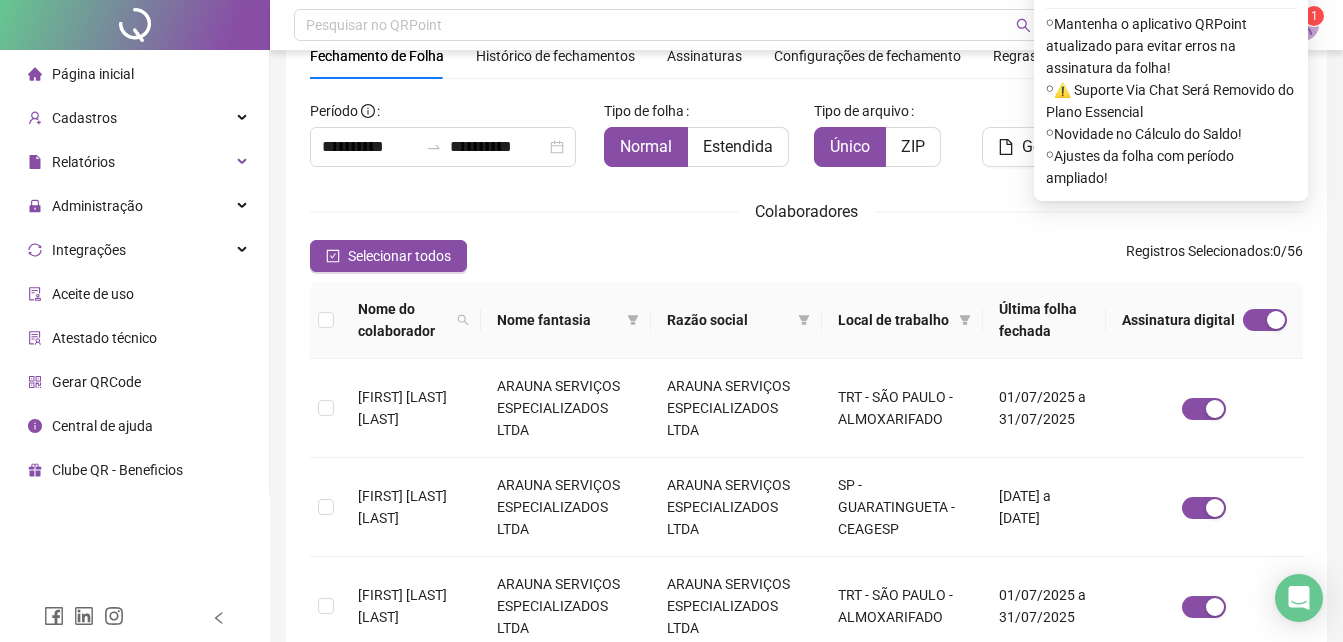 click on "Assinaturas" at bounding box center (704, 56) 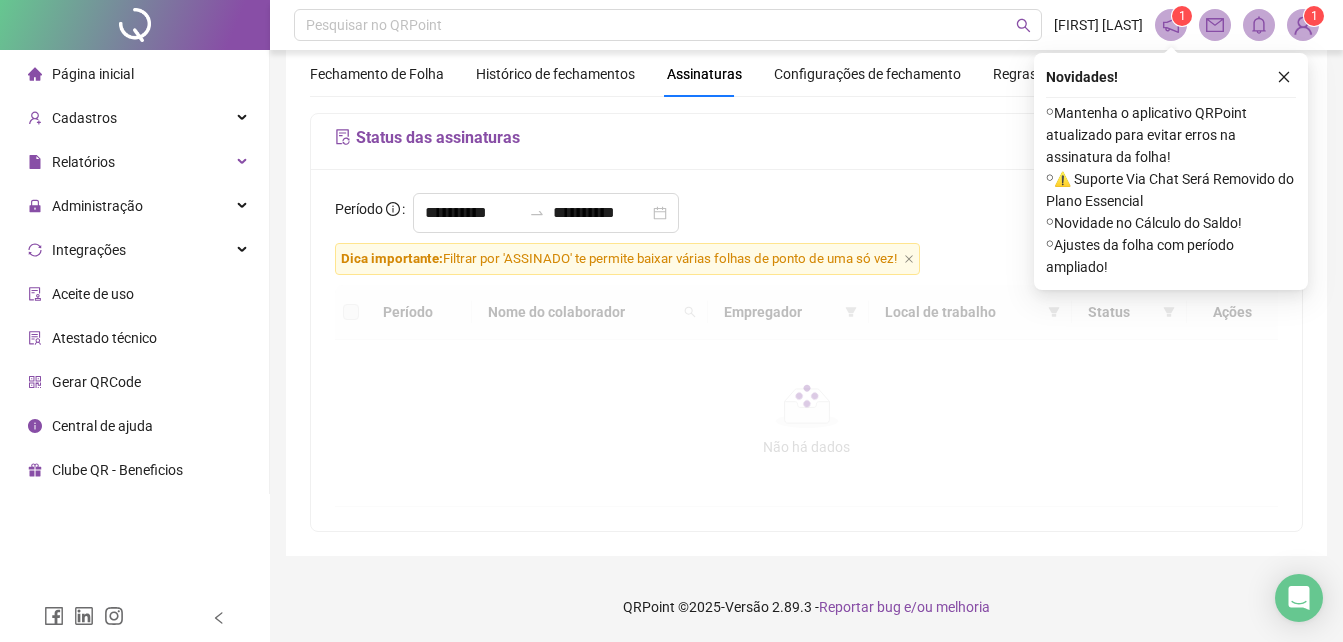 scroll, scrollTop: 71, scrollLeft: 0, axis: vertical 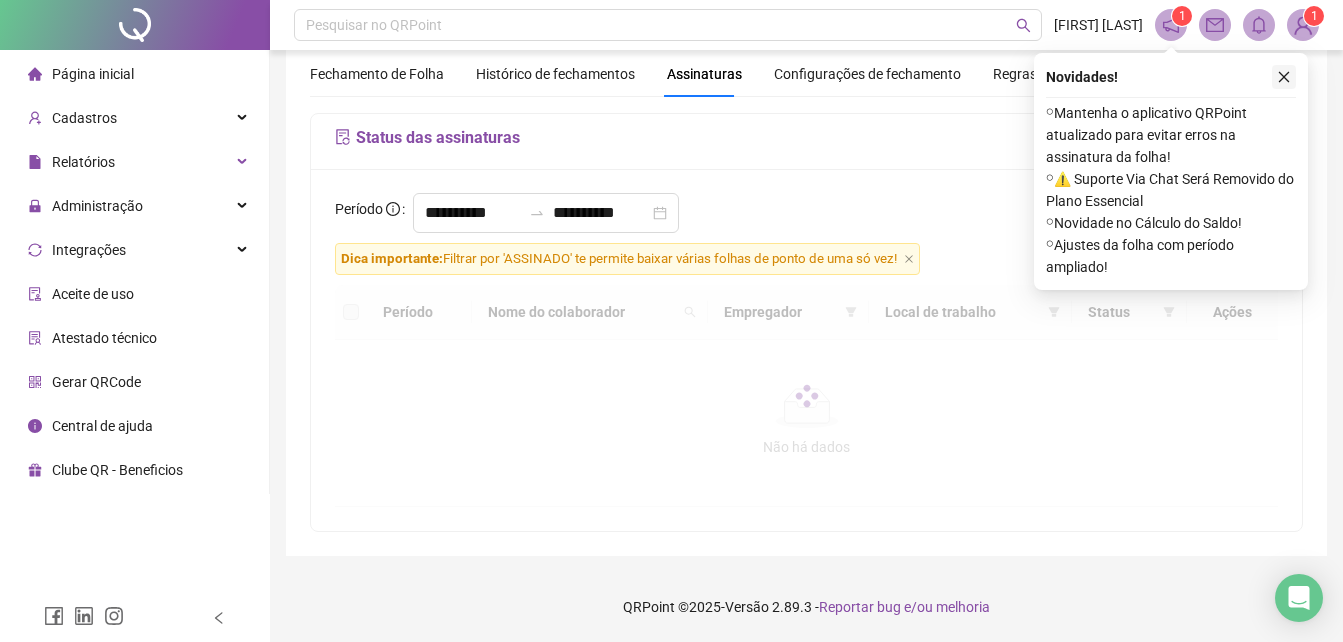 click 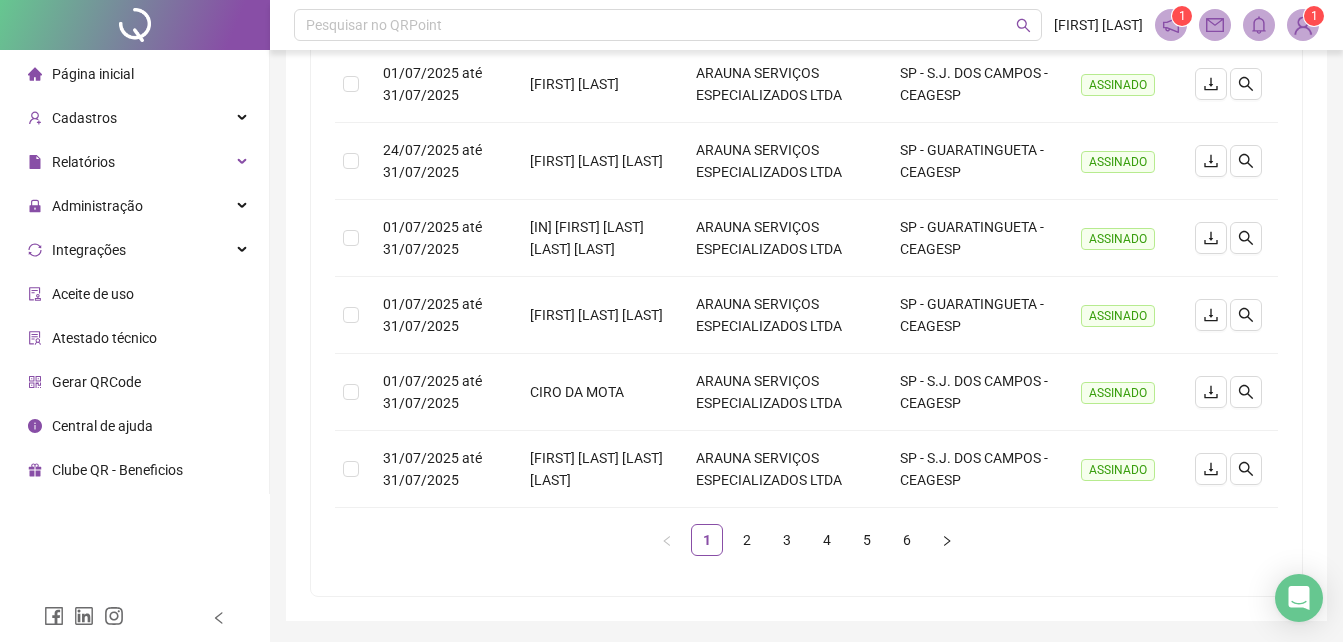 scroll, scrollTop: 760, scrollLeft: 0, axis: vertical 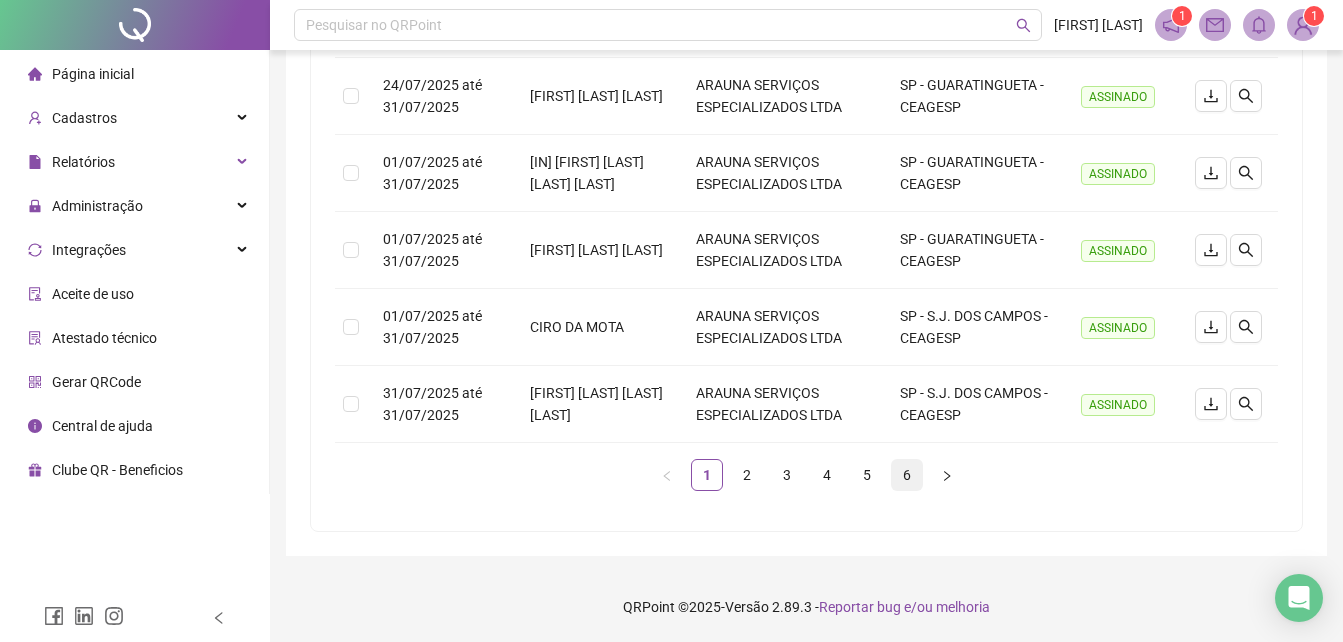 click on "6" at bounding box center (907, 475) 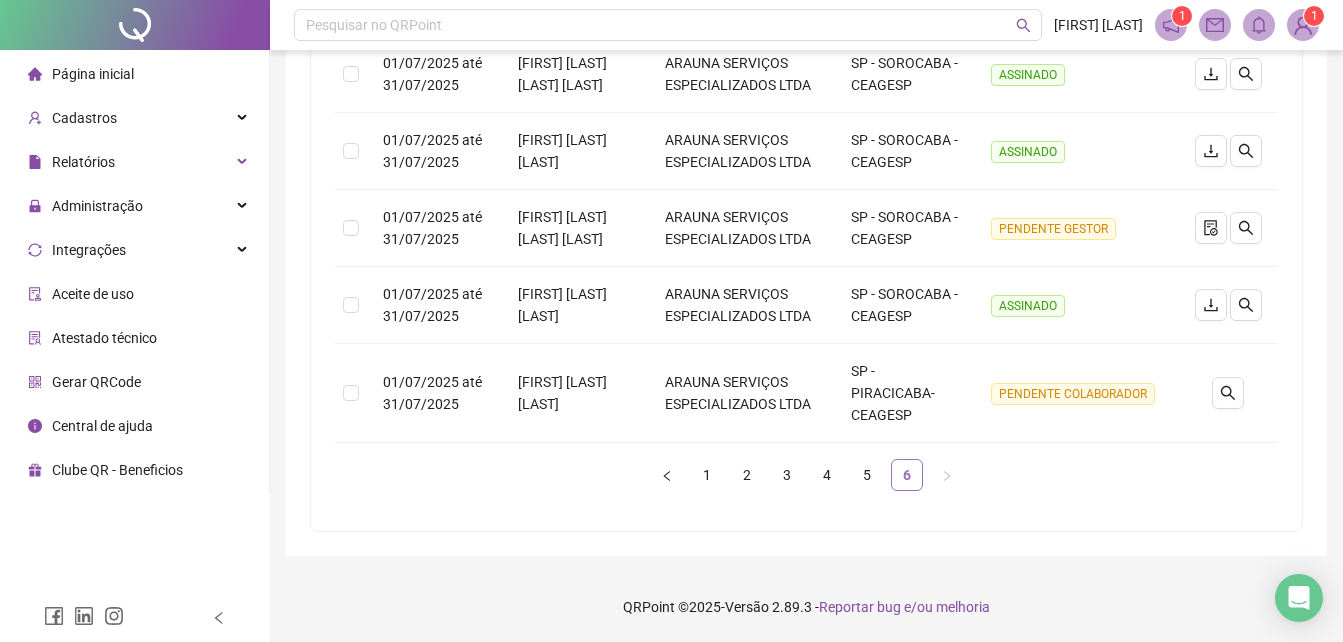 scroll, scrollTop: 518, scrollLeft: 0, axis: vertical 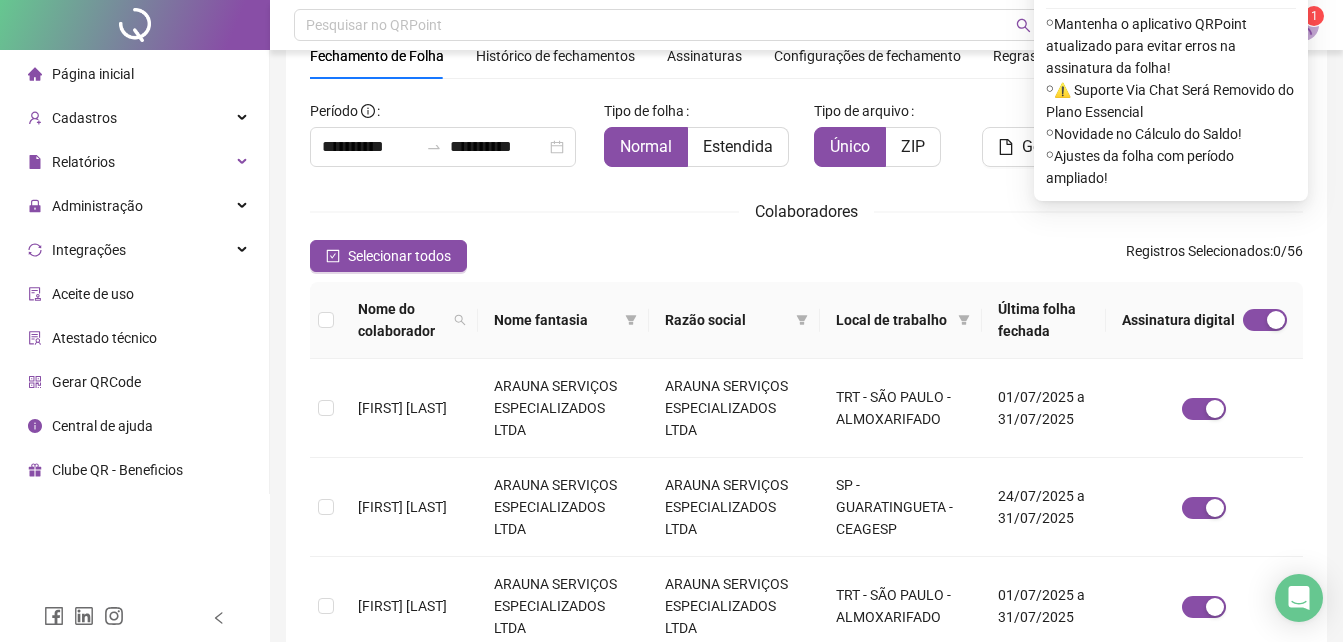 click on "Assinaturas" at bounding box center (704, 56) 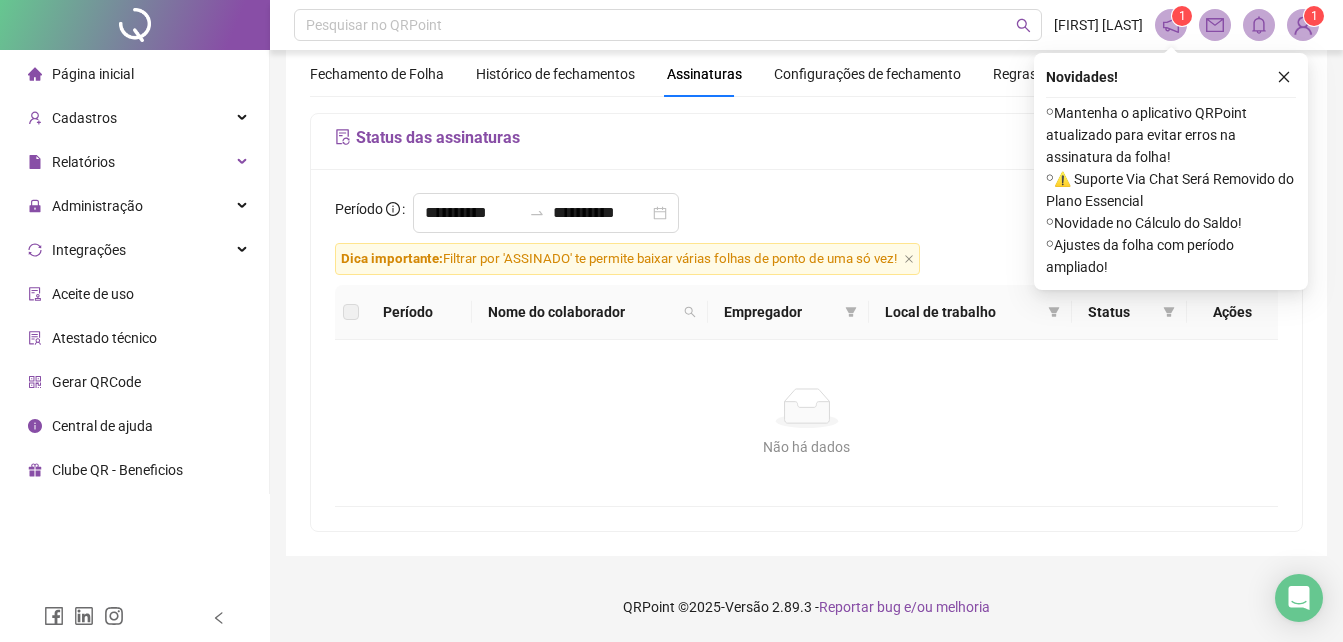 scroll, scrollTop: 71, scrollLeft: 0, axis: vertical 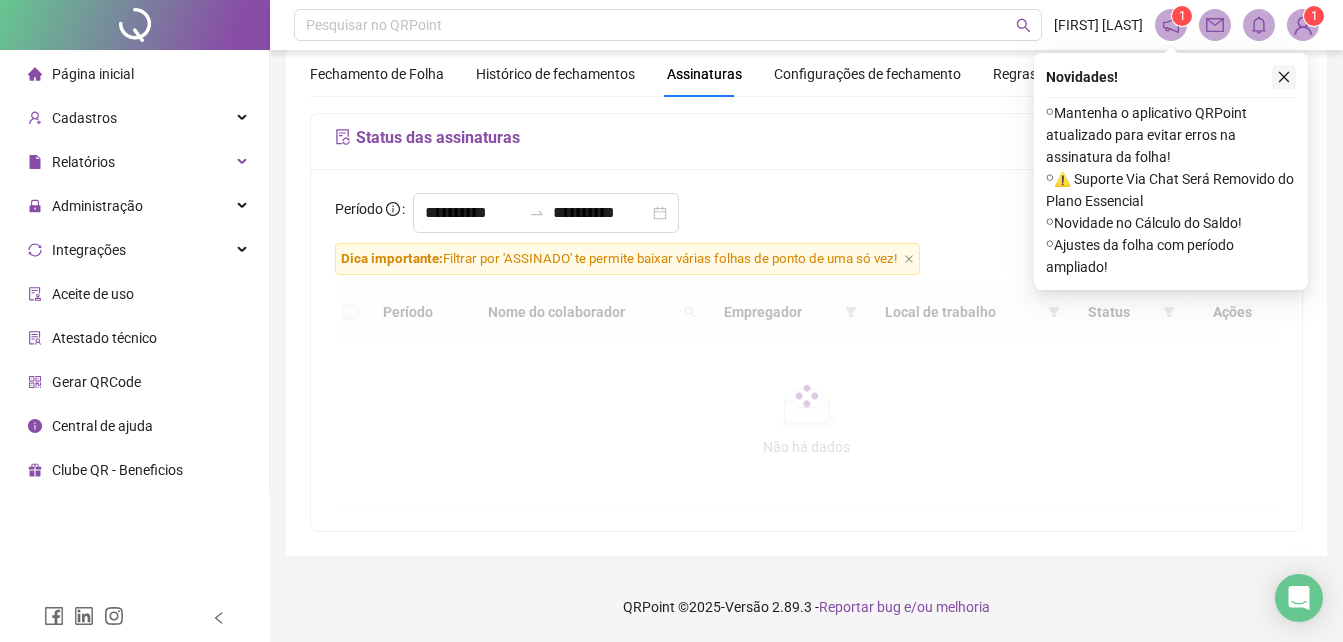 click 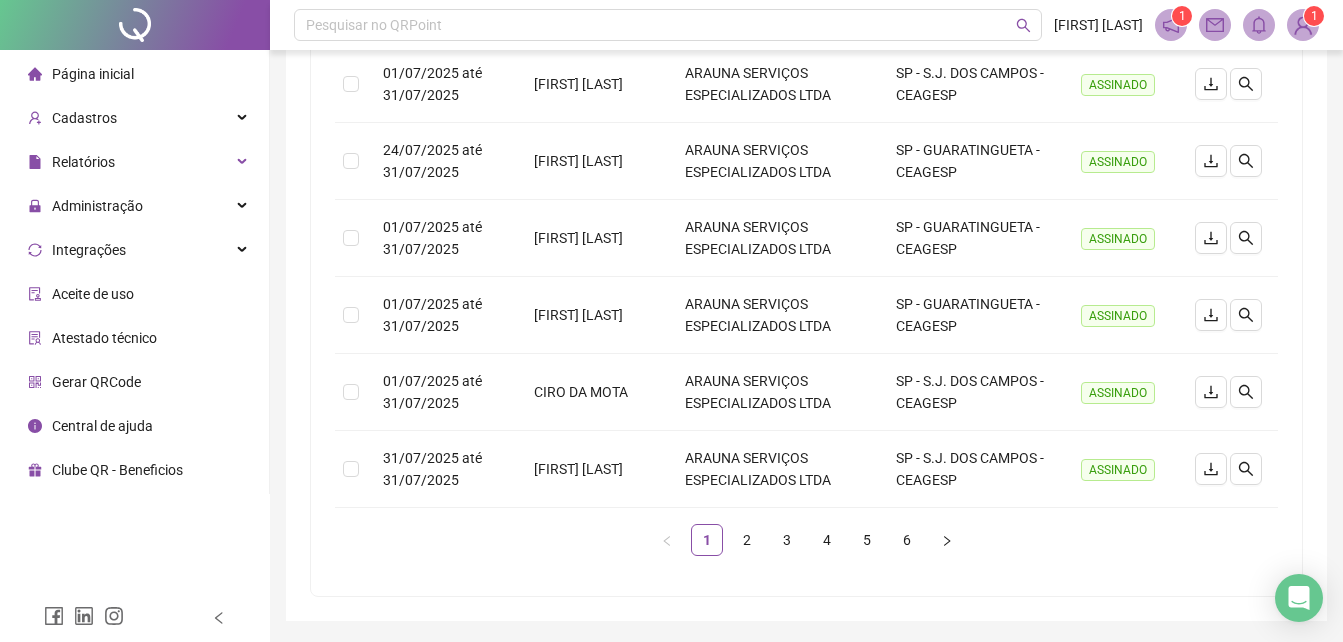 scroll, scrollTop: 760, scrollLeft: 0, axis: vertical 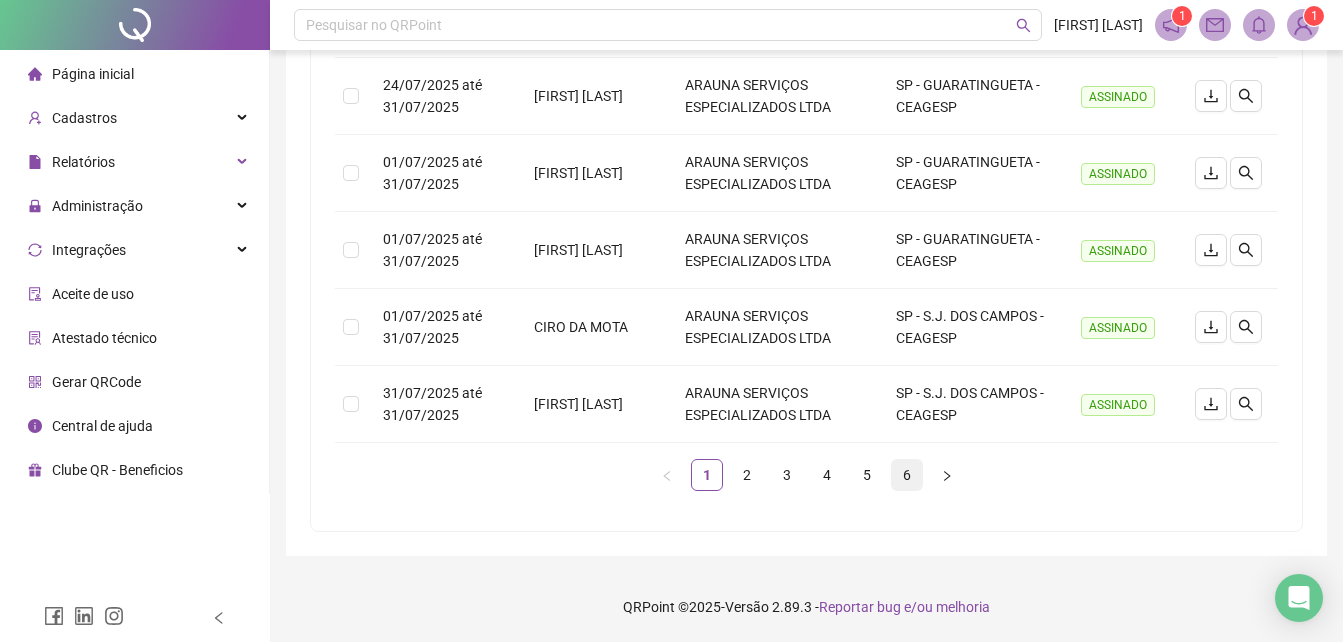 click on "6" at bounding box center [907, 475] 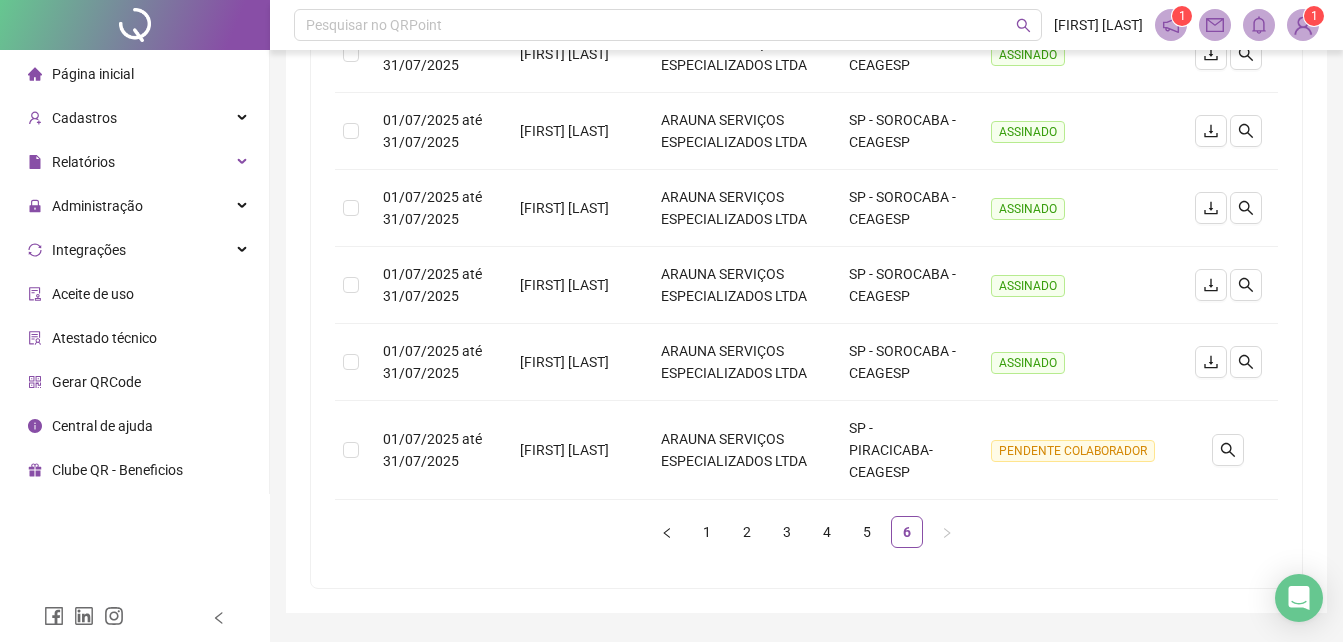 scroll, scrollTop: 419, scrollLeft: 0, axis: vertical 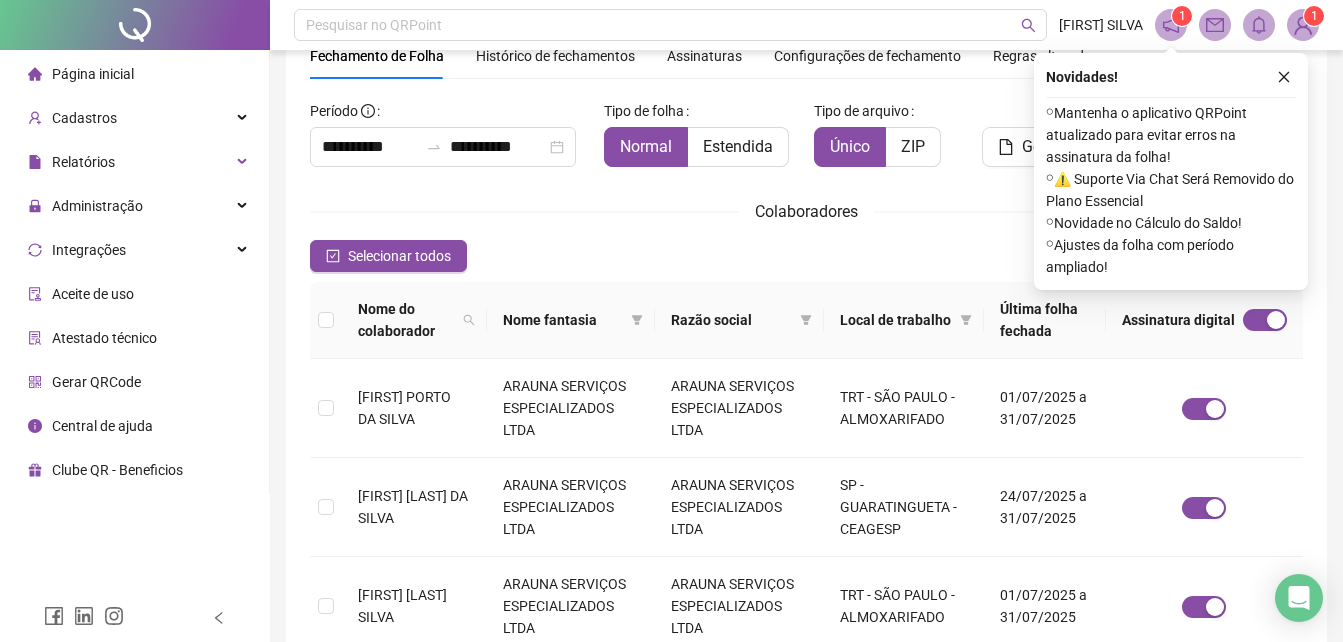 click on "Assinaturas" at bounding box center (704, 56) 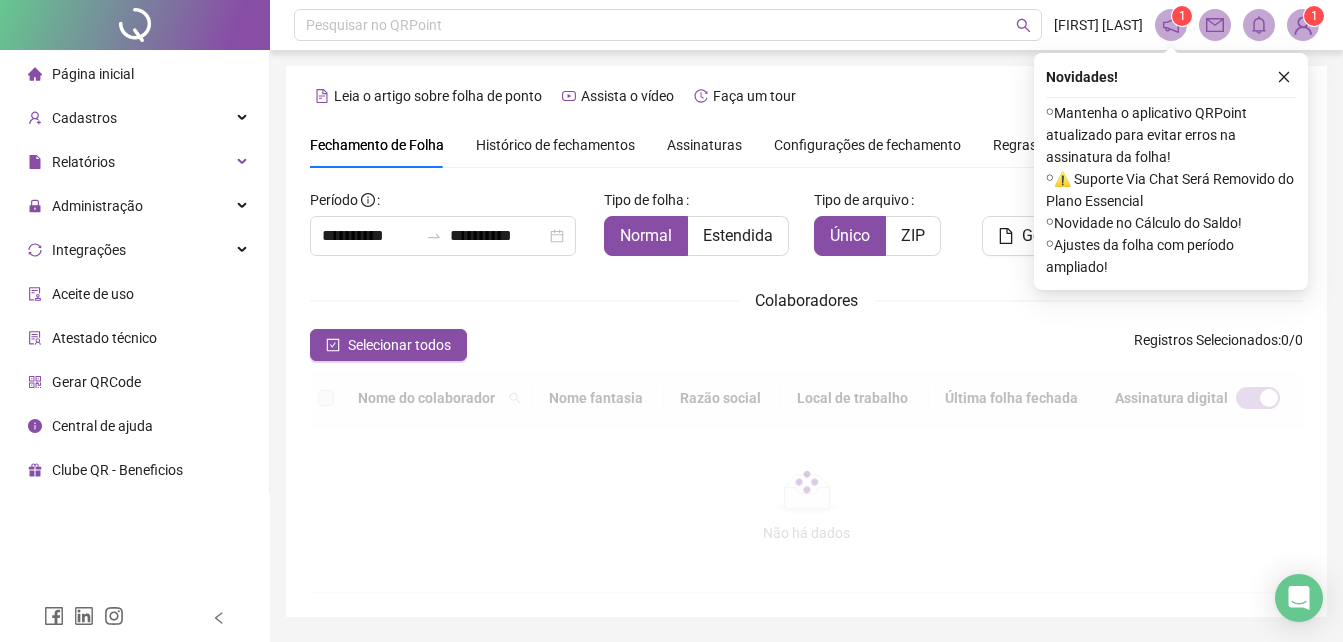 scroll, scrollTop: 89, scrollLeft: 0, axis: vertical 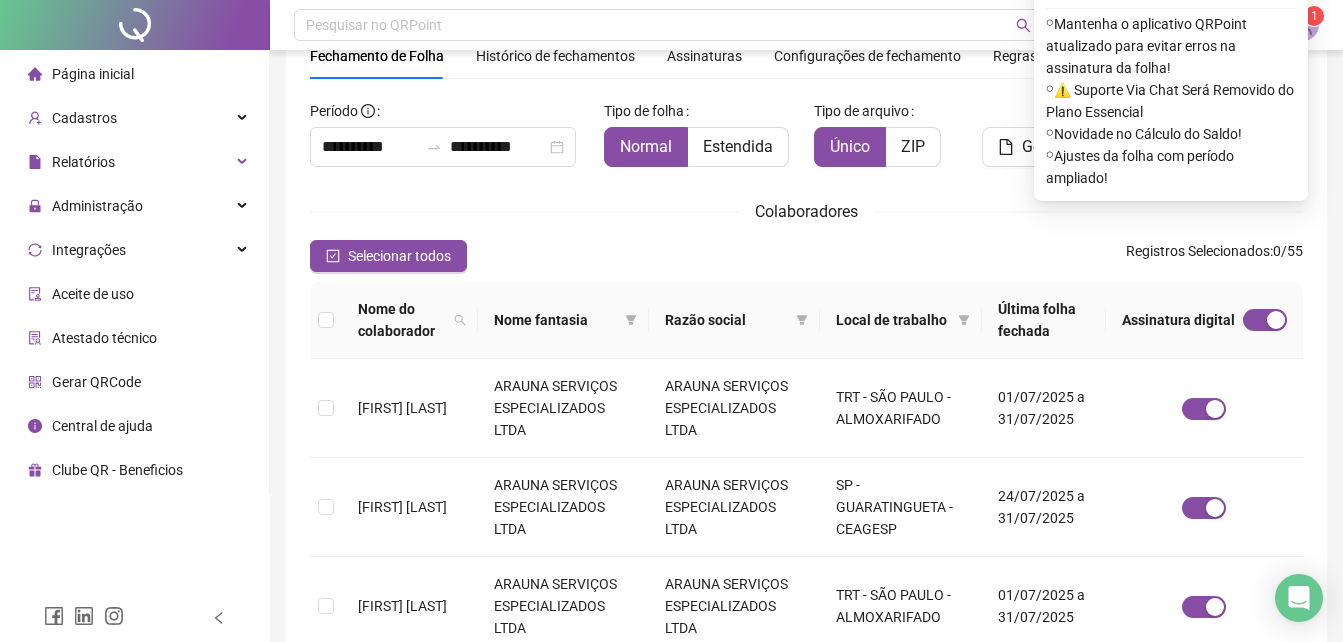 click on "Assinaturas" at bounding box center [704, 56] 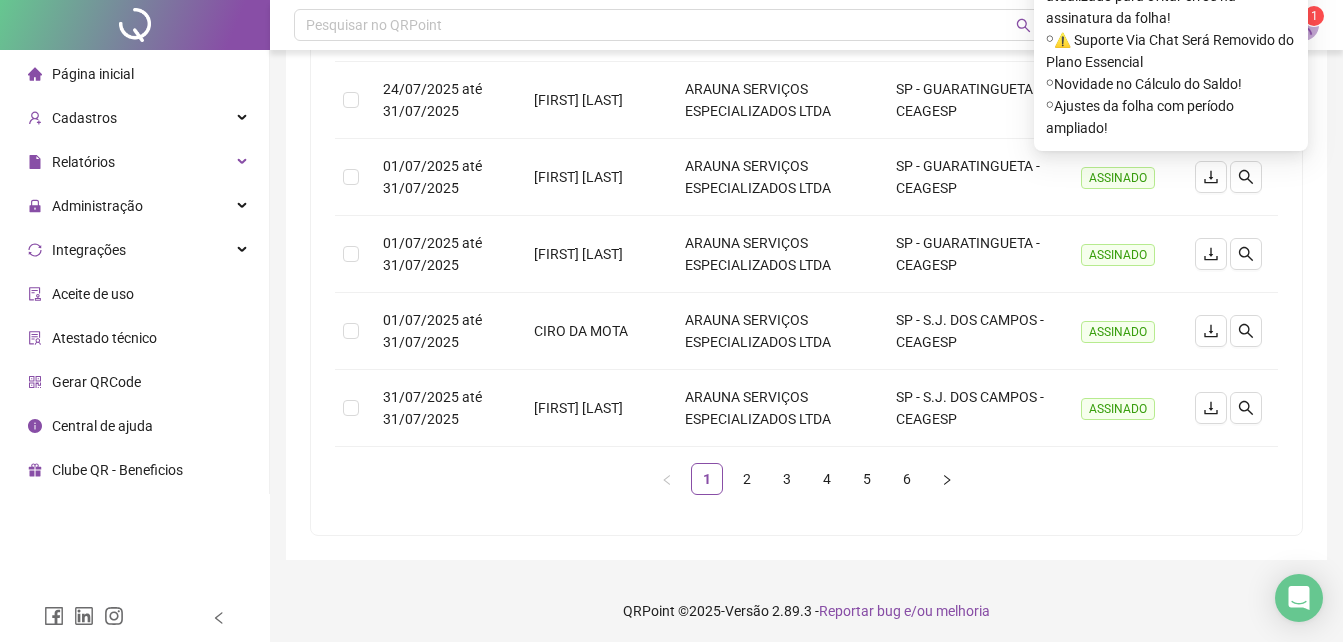 scroll, scrollTop: 760, scrollLeft: 0, axis: vertical 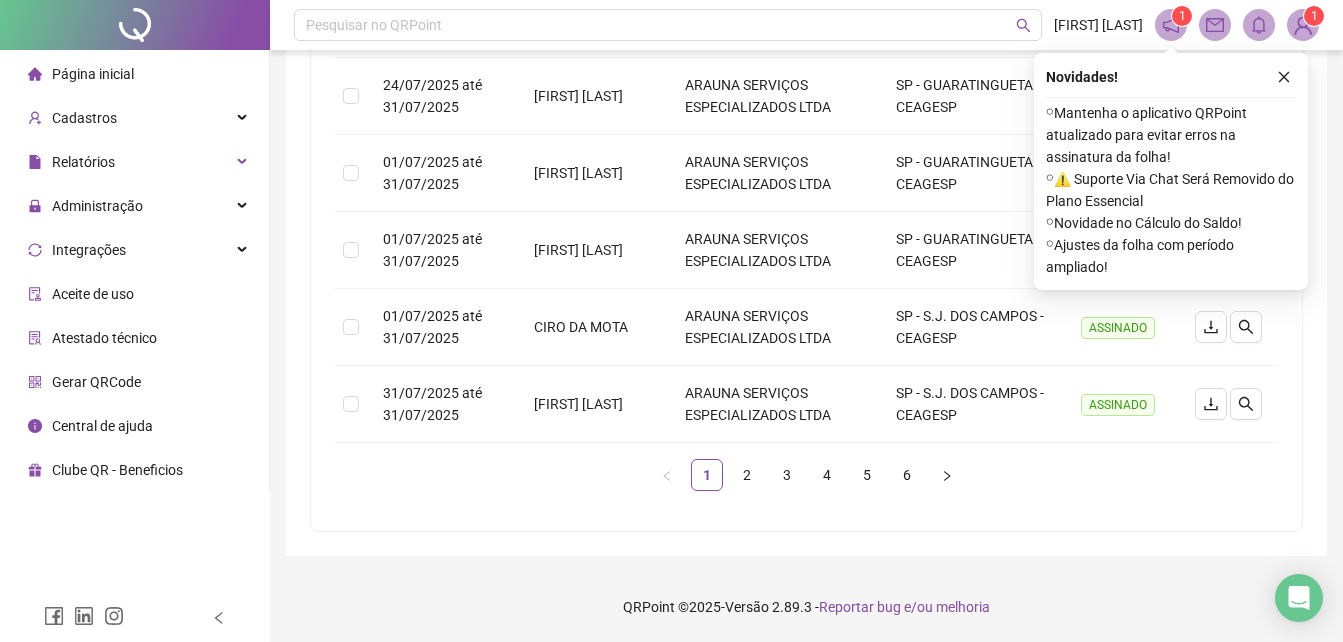 click on "1 2 3 4 5 6" at bounding box center (806, 475) 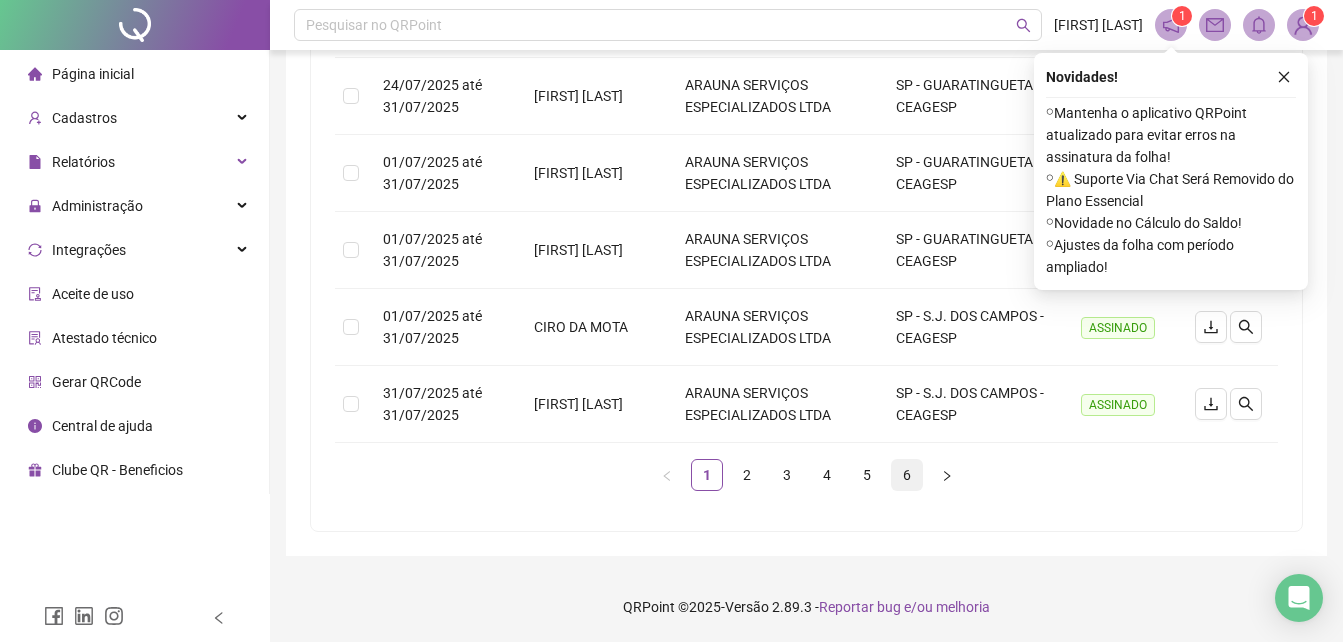 click on "6" at bounding box center [907, 475] 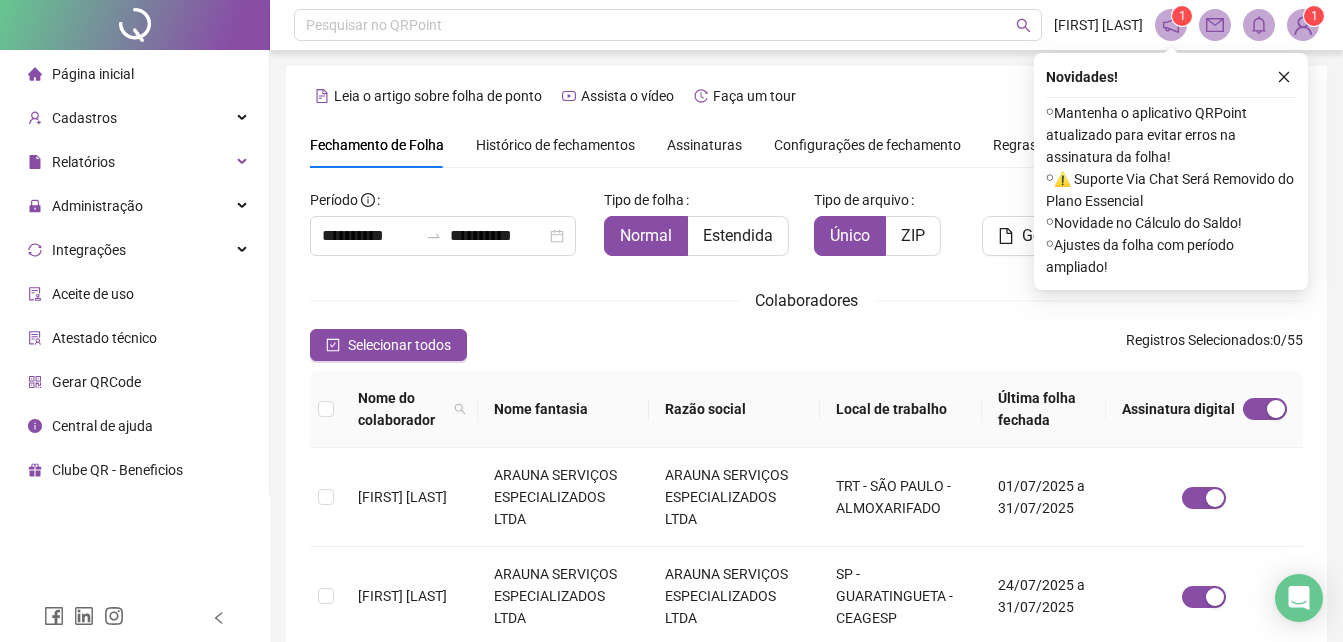 scroll, scrollTop: 89, scrollLeft: 0, axis: vertical 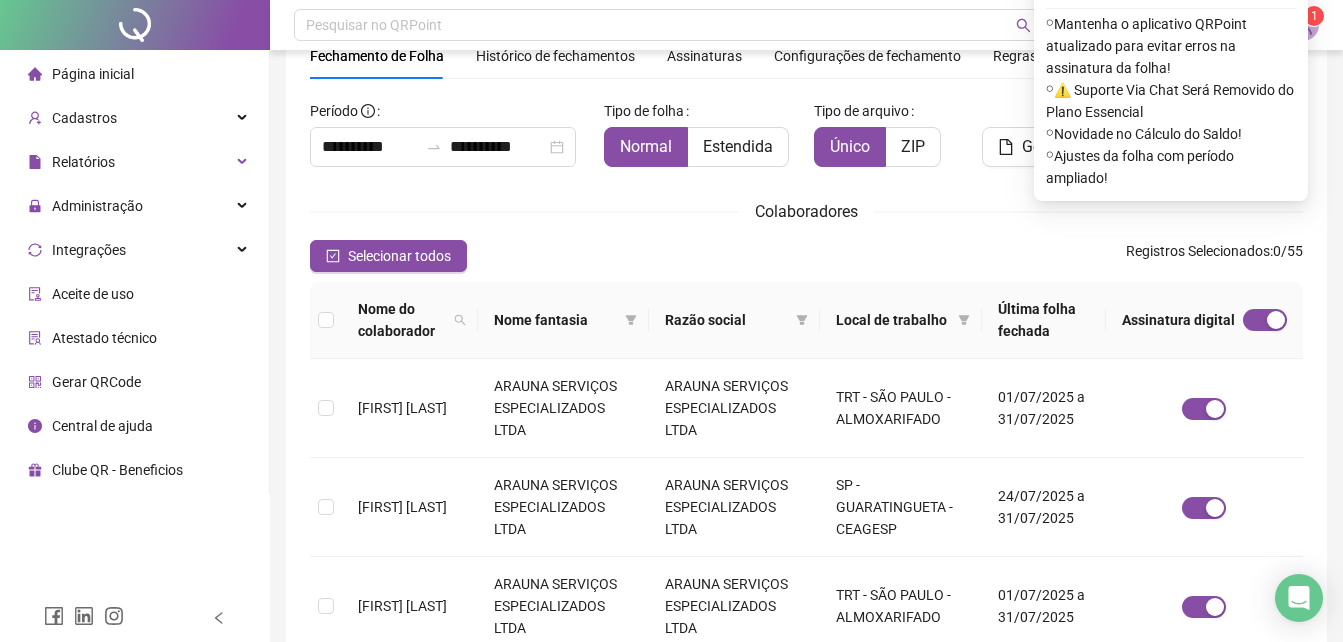 click on "Assinaturas" at bounding box center (704, 56) 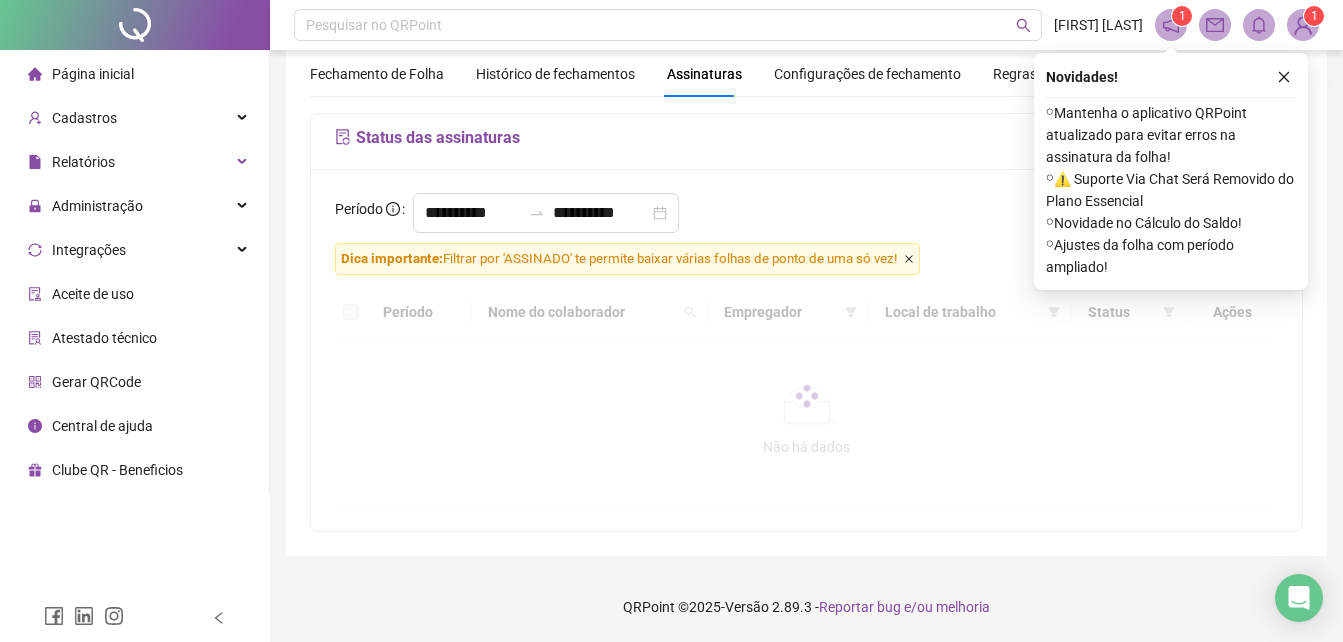 click 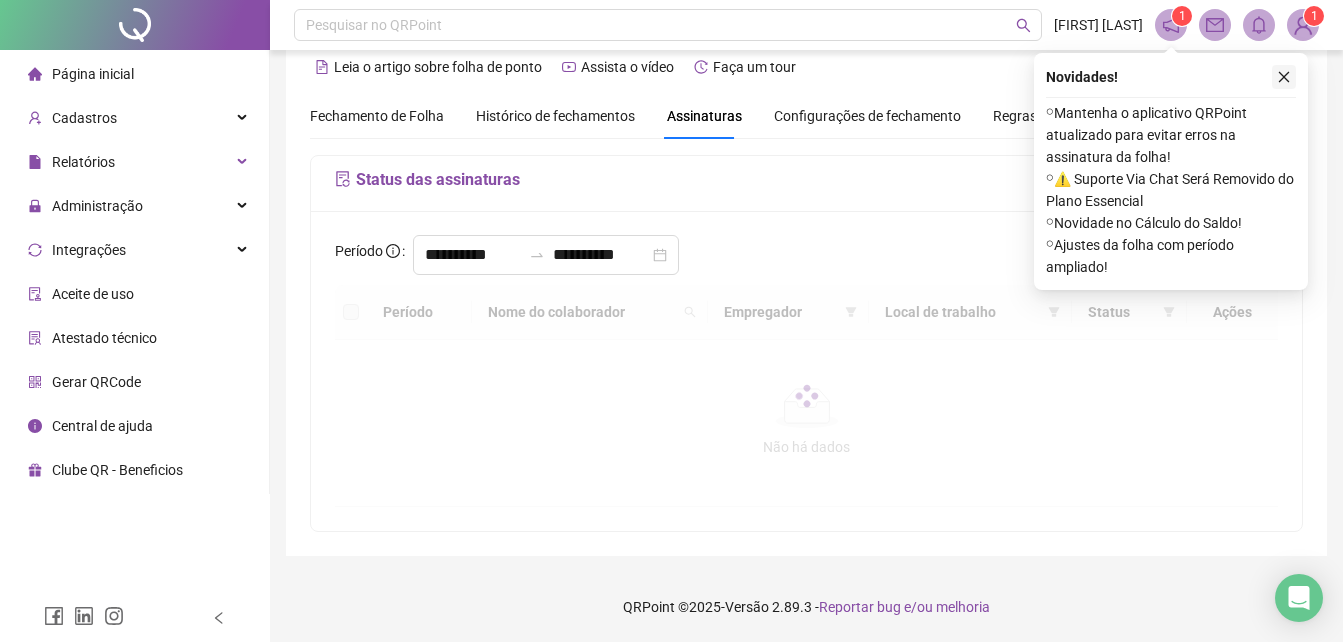 click 